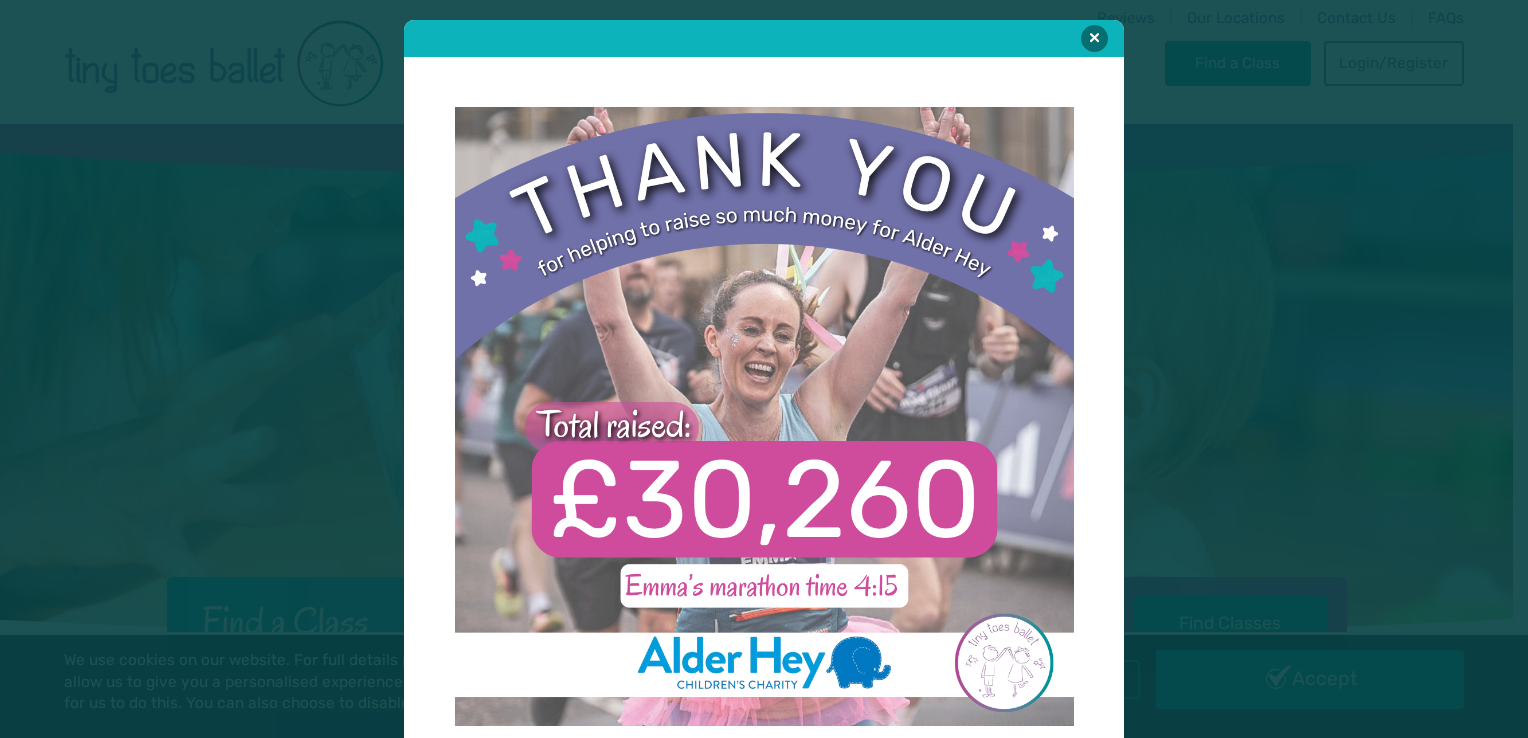 scroll, scrollTop: 0, scrollLeft: 0, axis: both 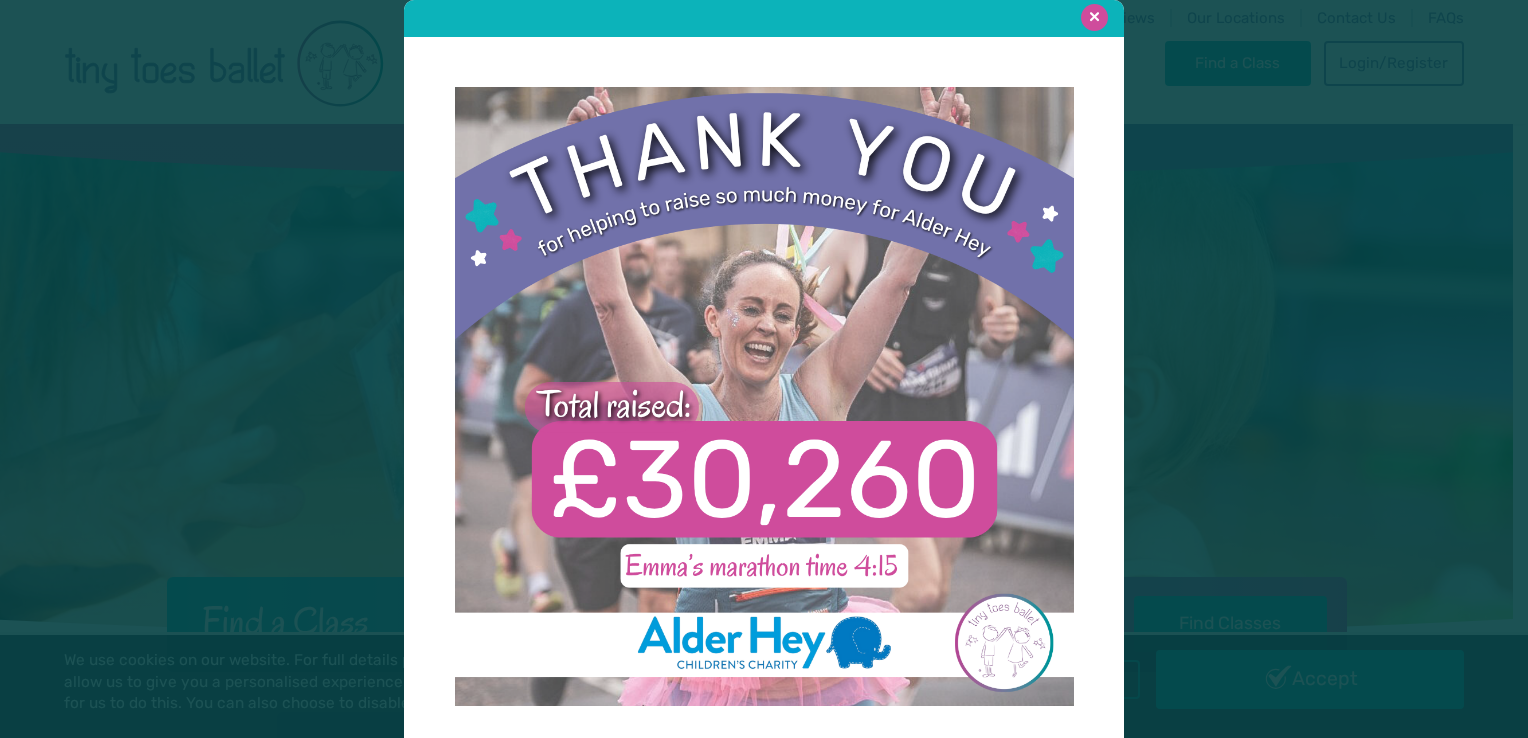 click at bounding box center [1094, 17] 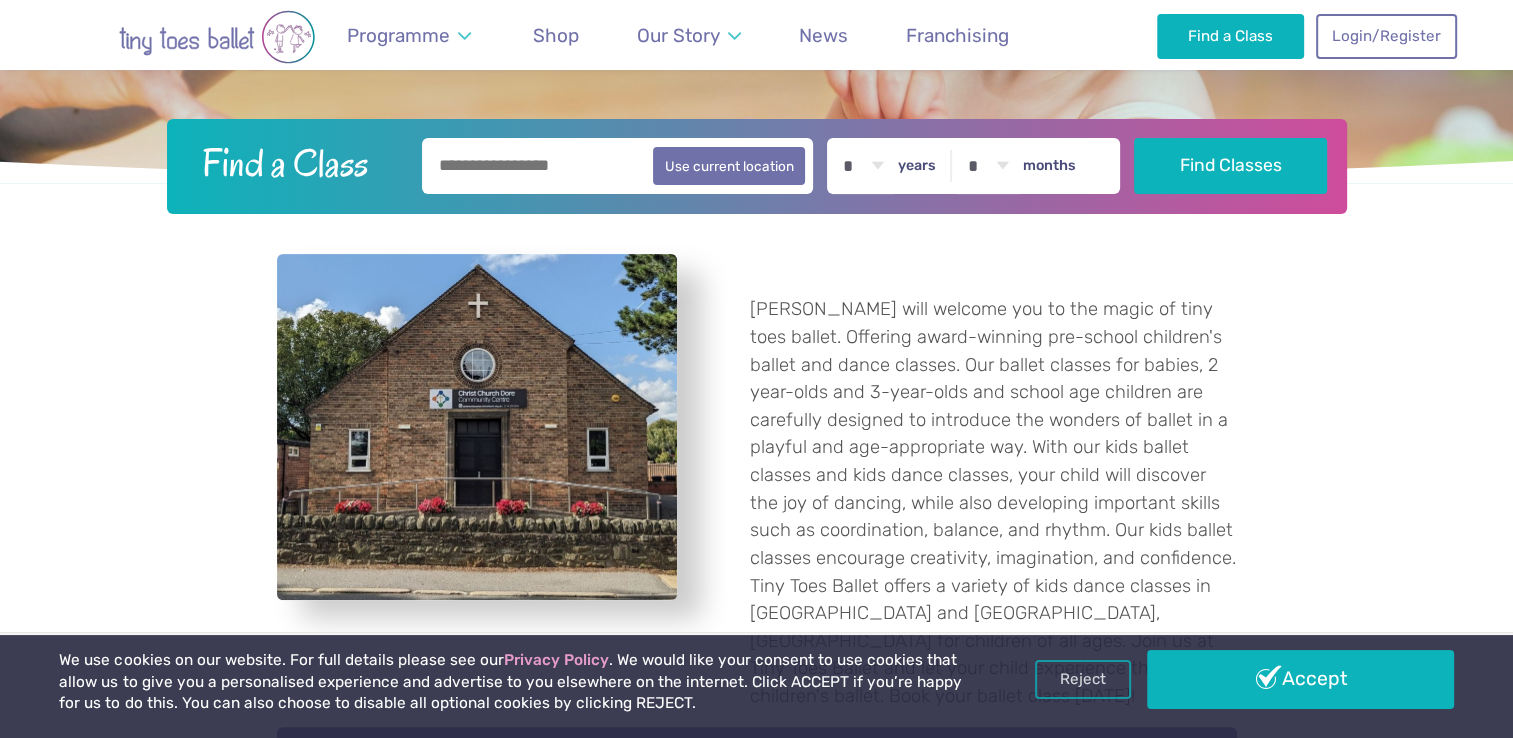 scroll, scrollTop: 456, scrollLeft: 0, axis: vertical 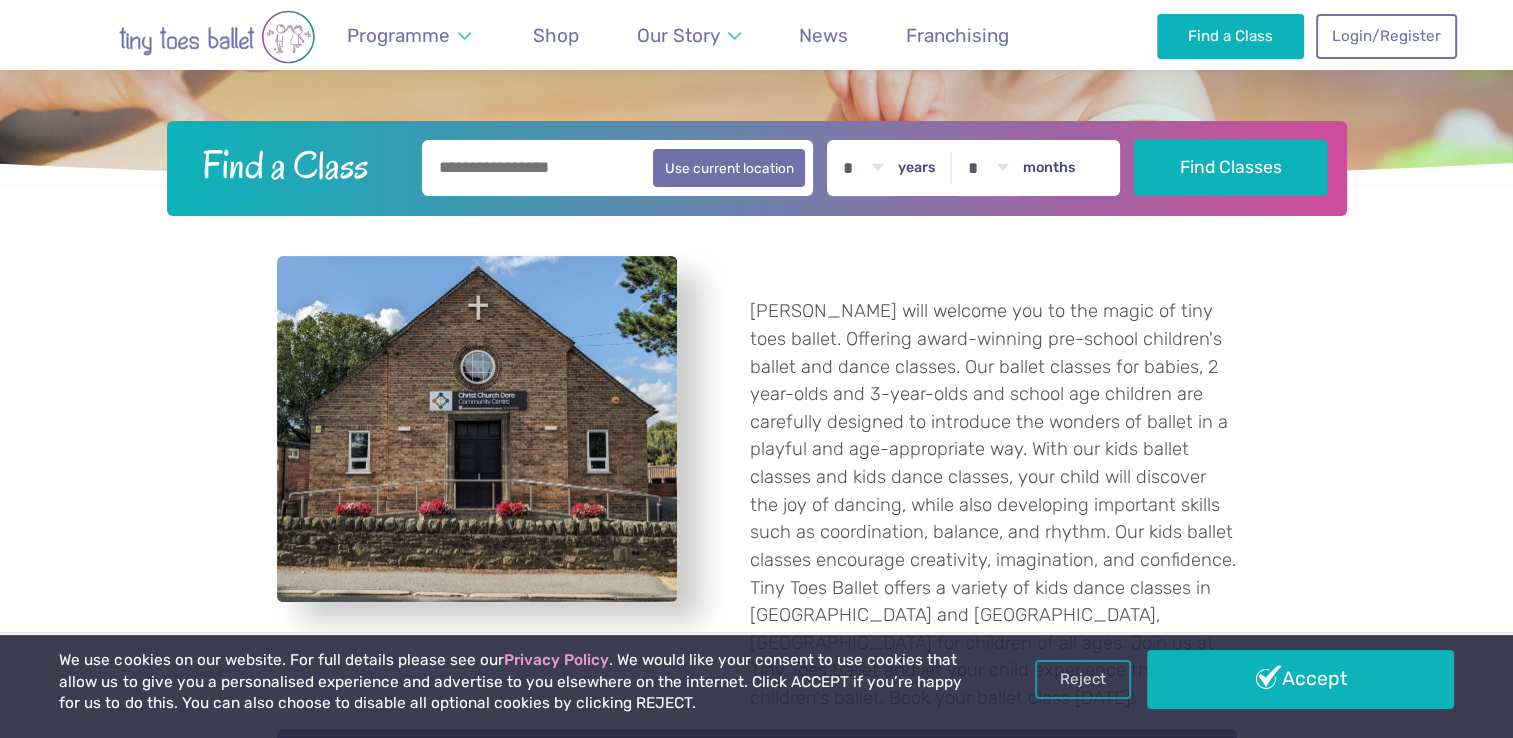 click at bounding box center [618, 168] 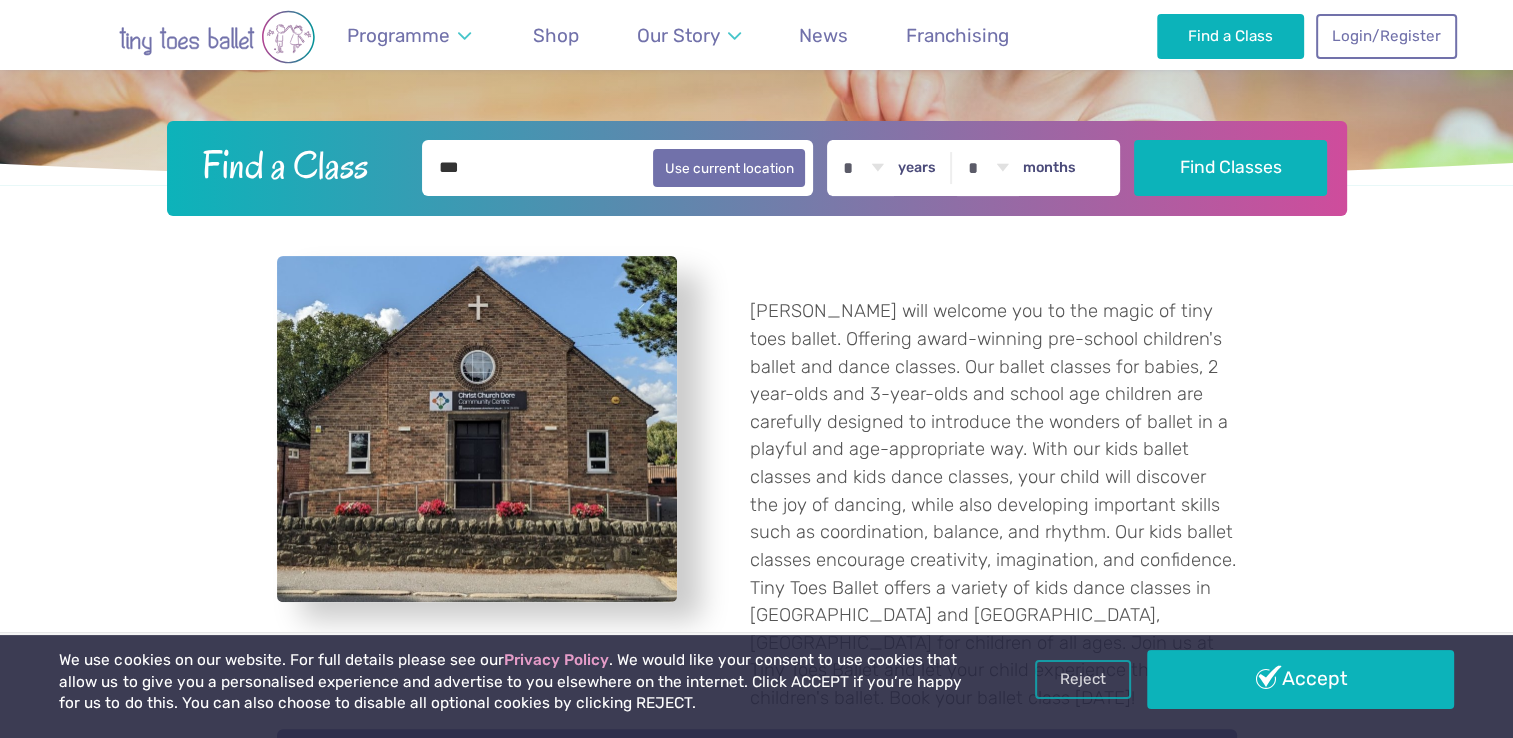 type on "***" 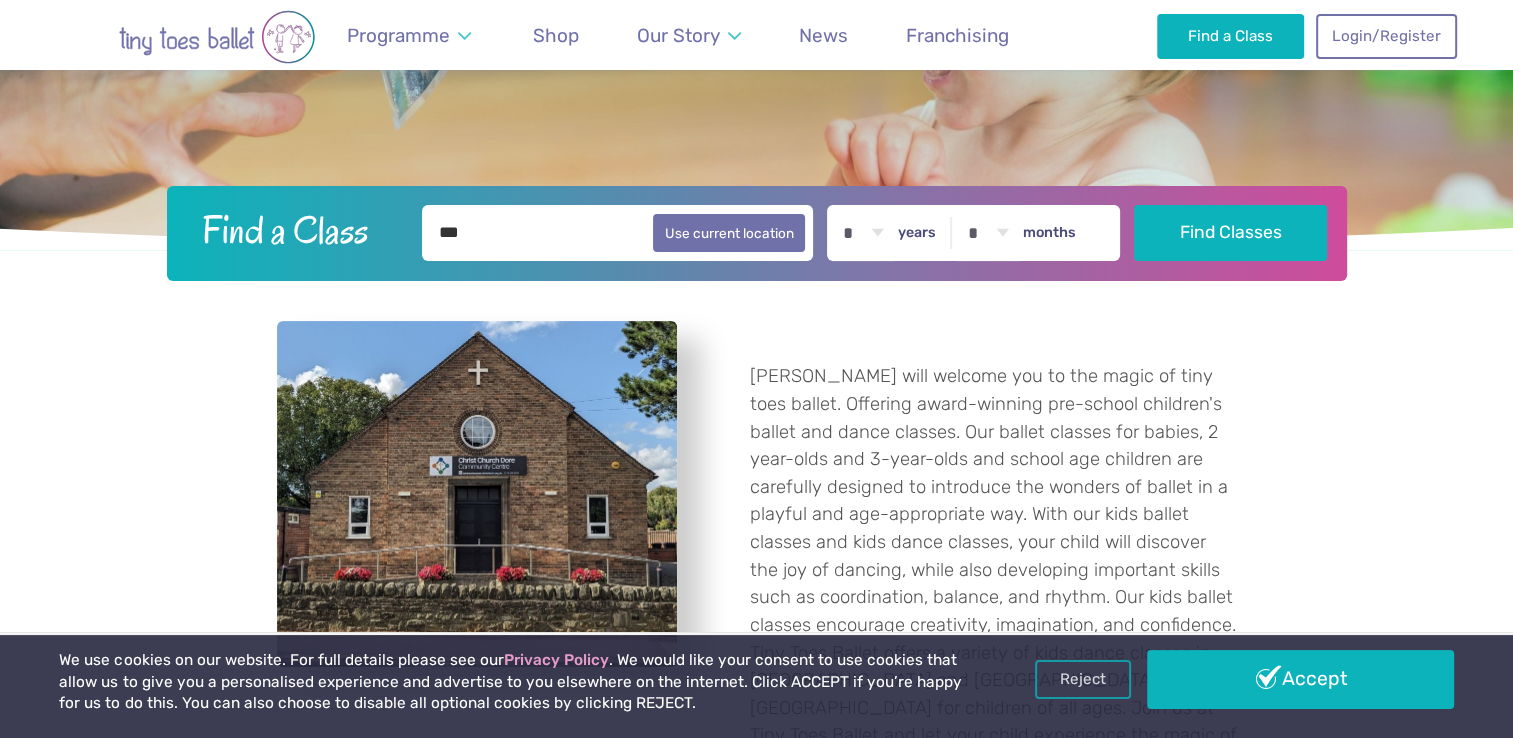 scroll, scrollTop: 390, scrollLeft: 0, axis: vertical 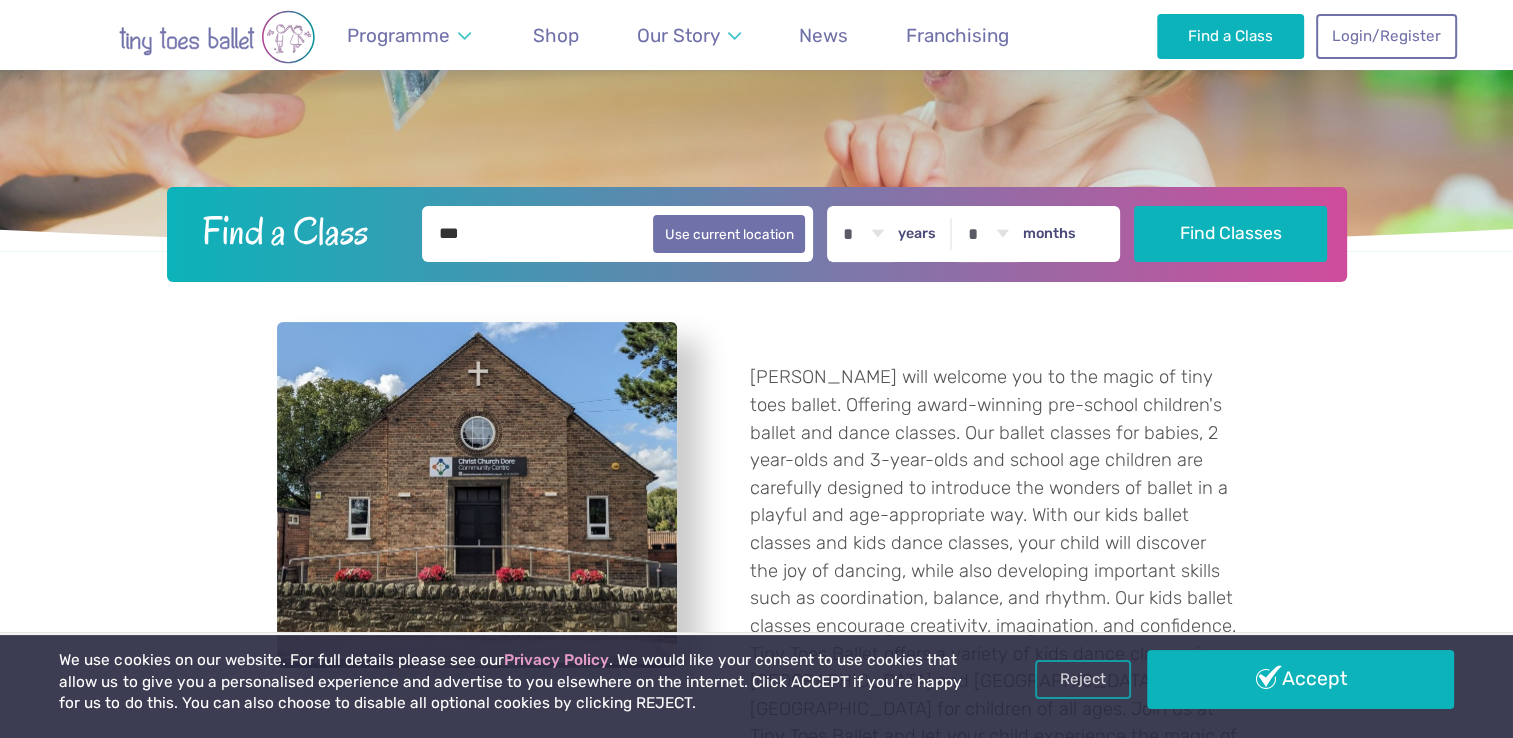 click on "* * * * * * * * * * ** ** **" at bounding box center [863, 234] 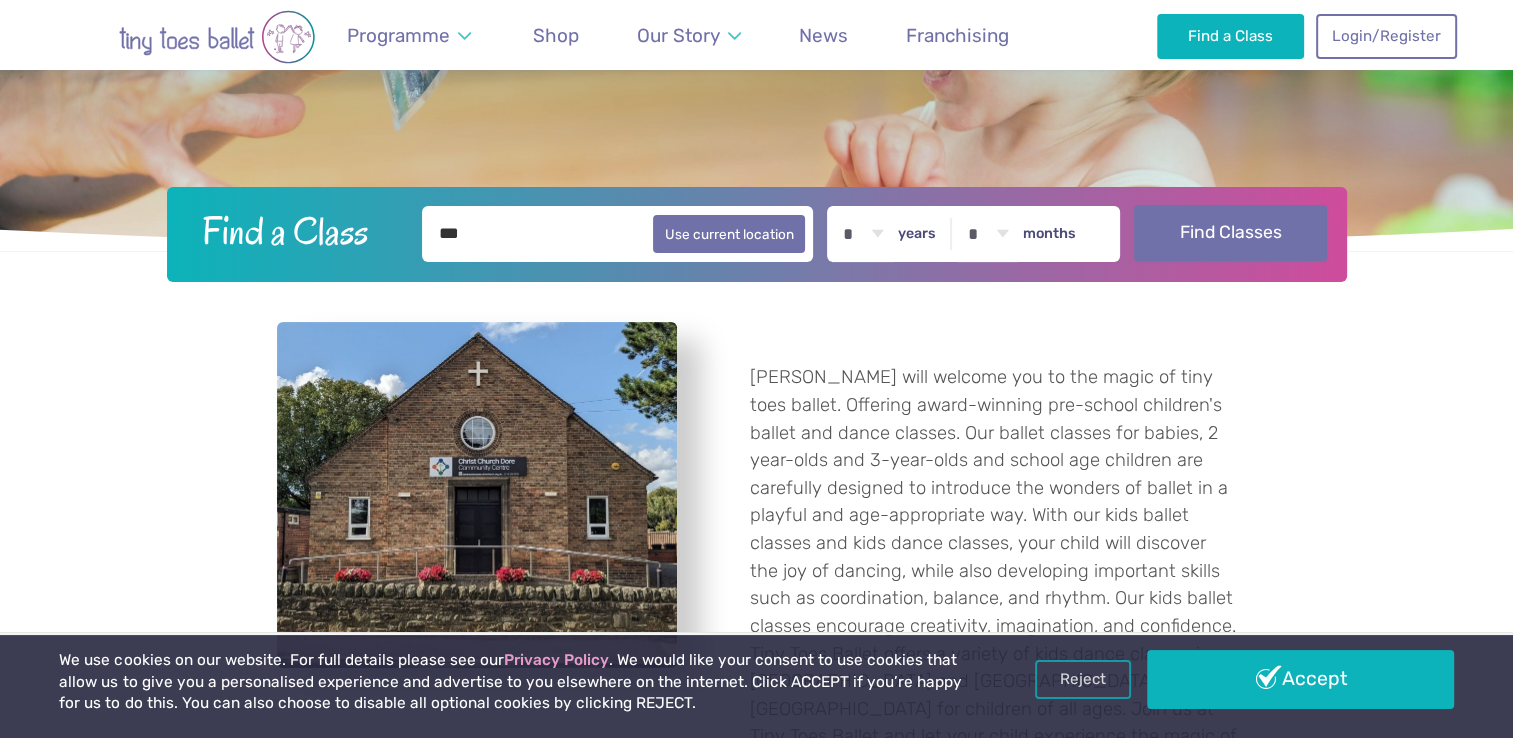 click on "Find Classes" at bounding box center (1230, 233) 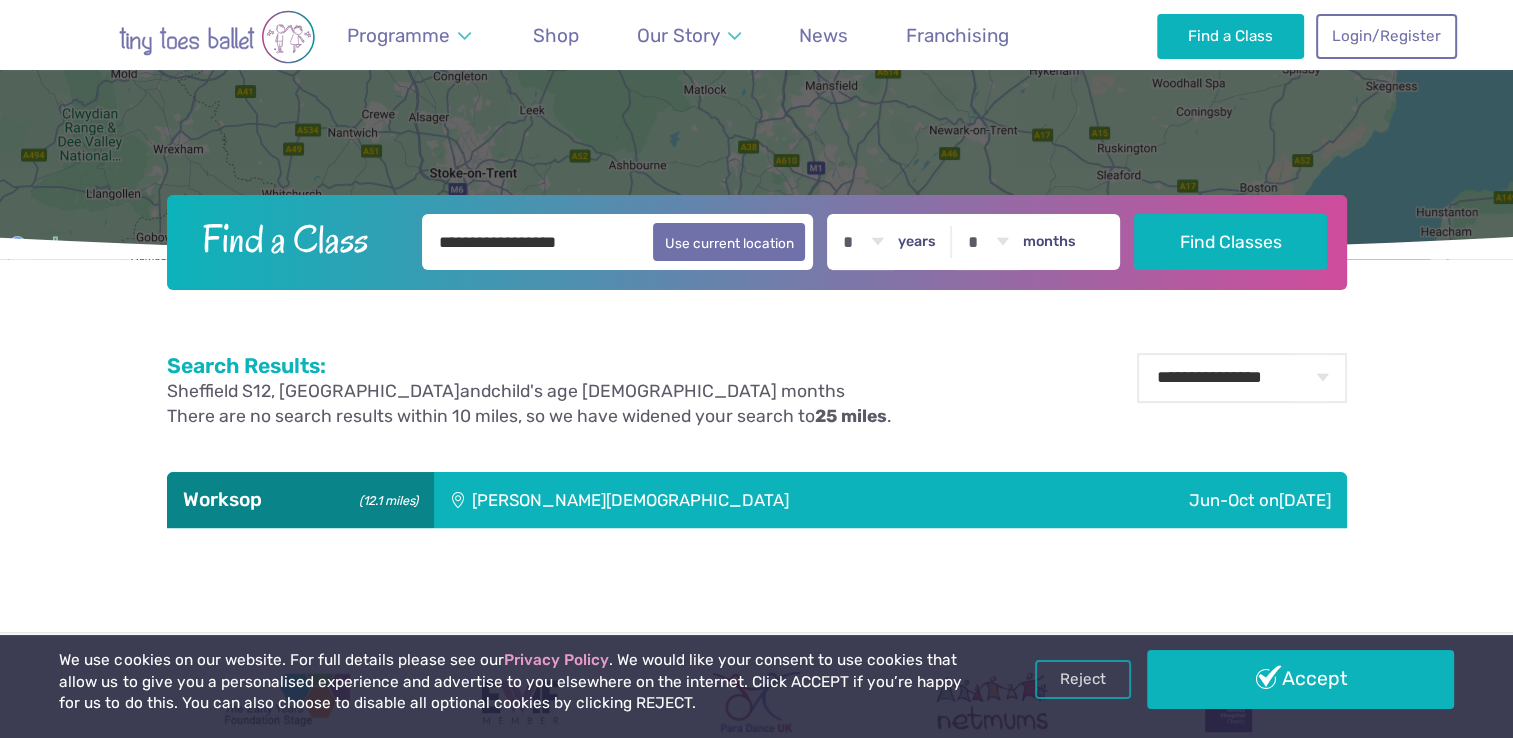 scroll, scrollTop: 443, scrollLeft: 0, axis: vertical 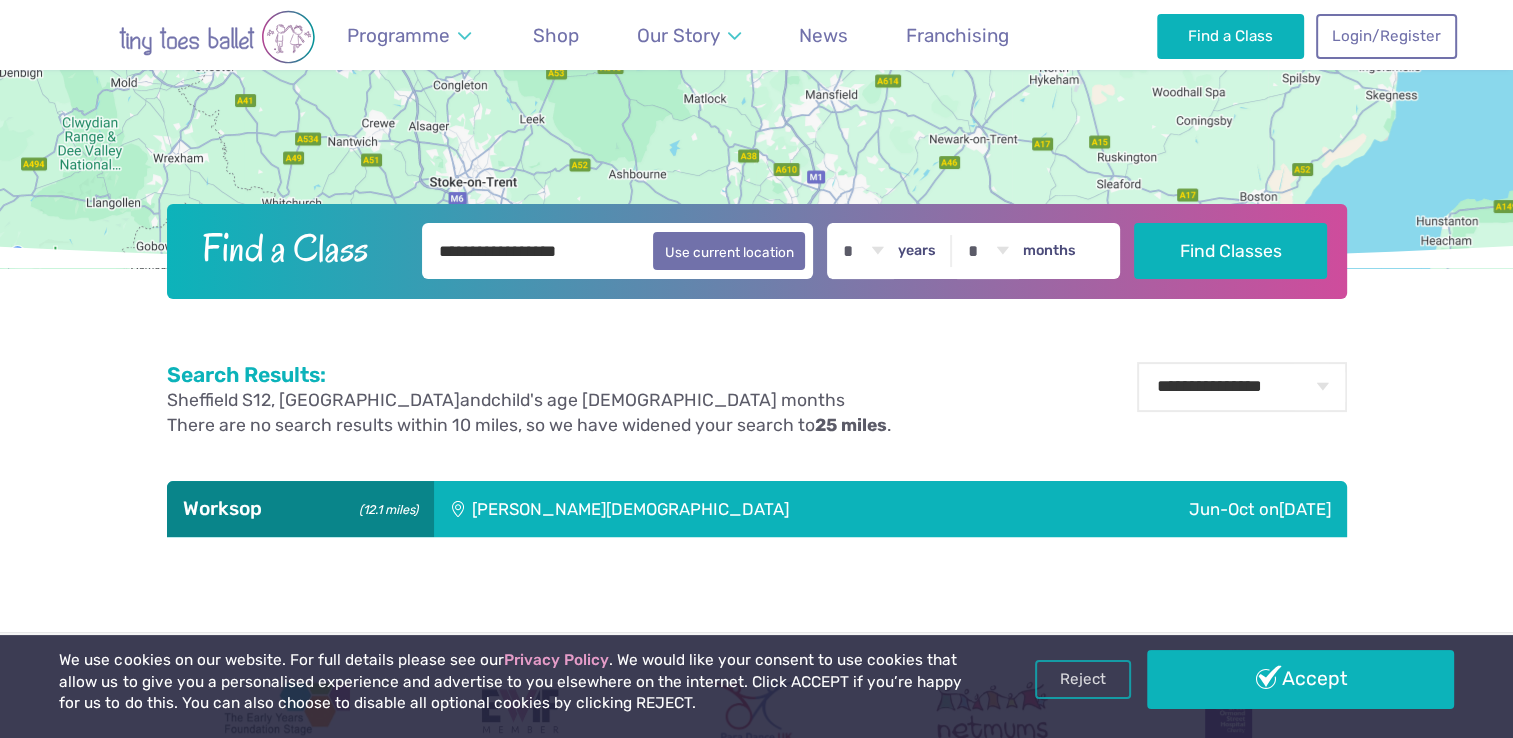 click on "* * * * * * * * * * ** ** **" at bounding box center [863, 251] 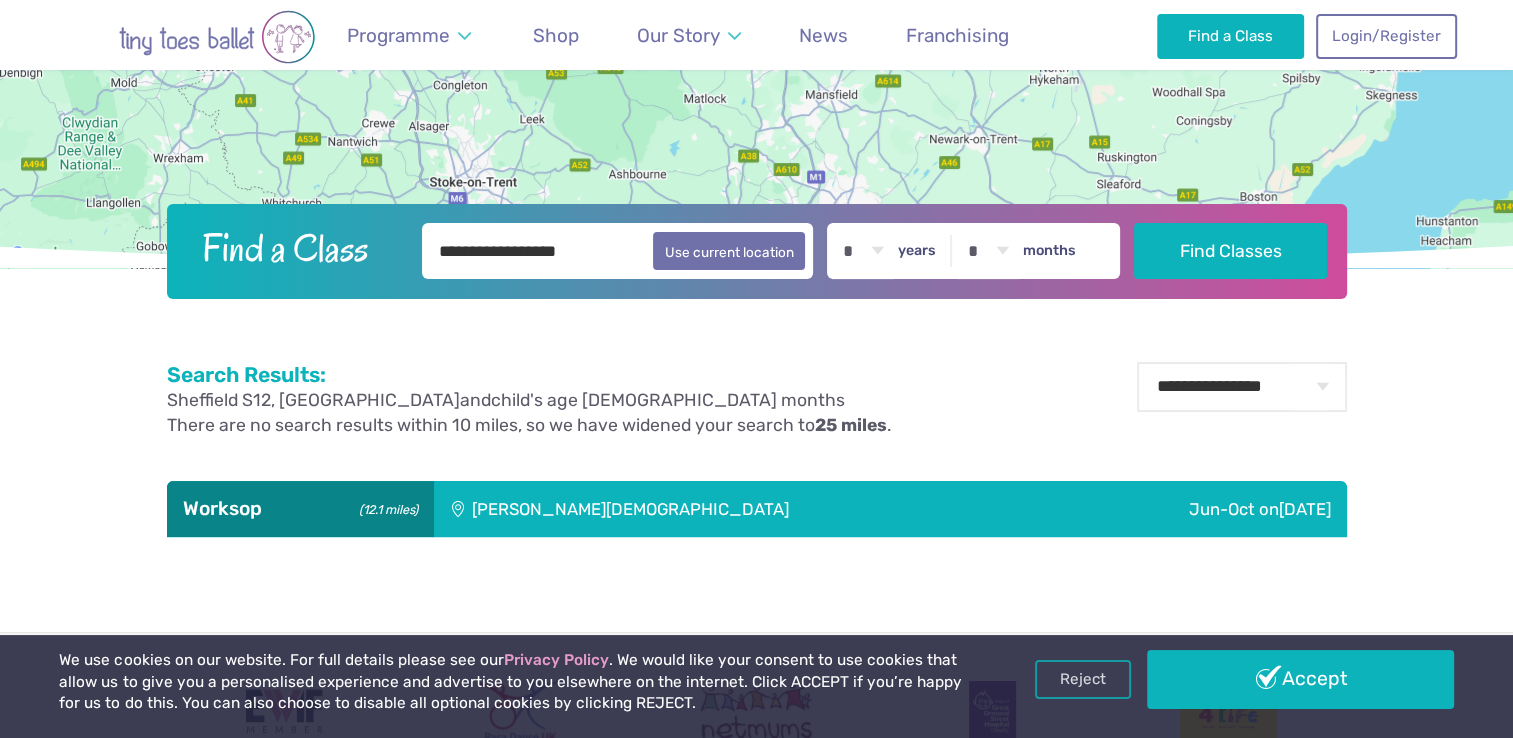click on "* * * * * * * * * * ** **" at bounding box center (988, 251) 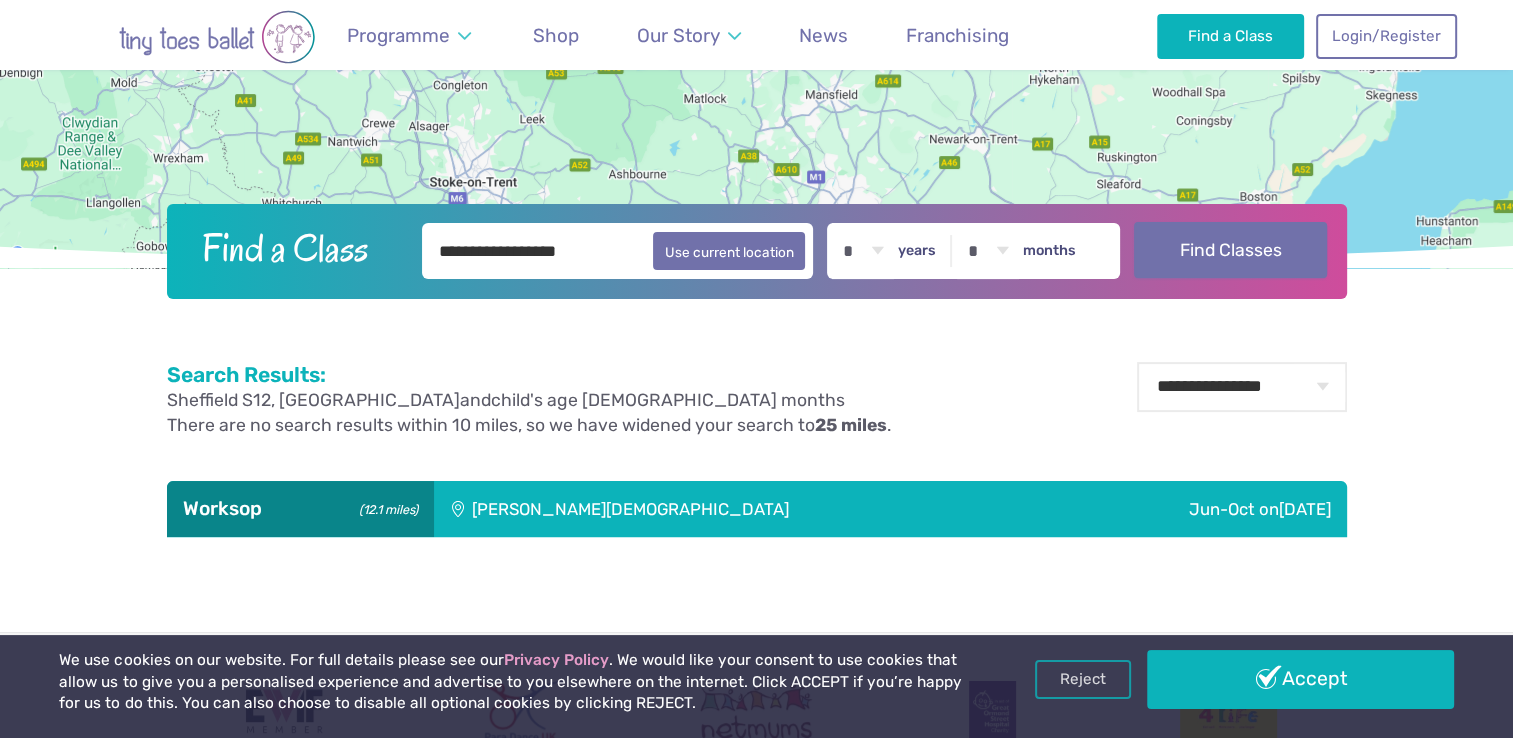 click on "Find Classes" at bounding box center (1230, 250) 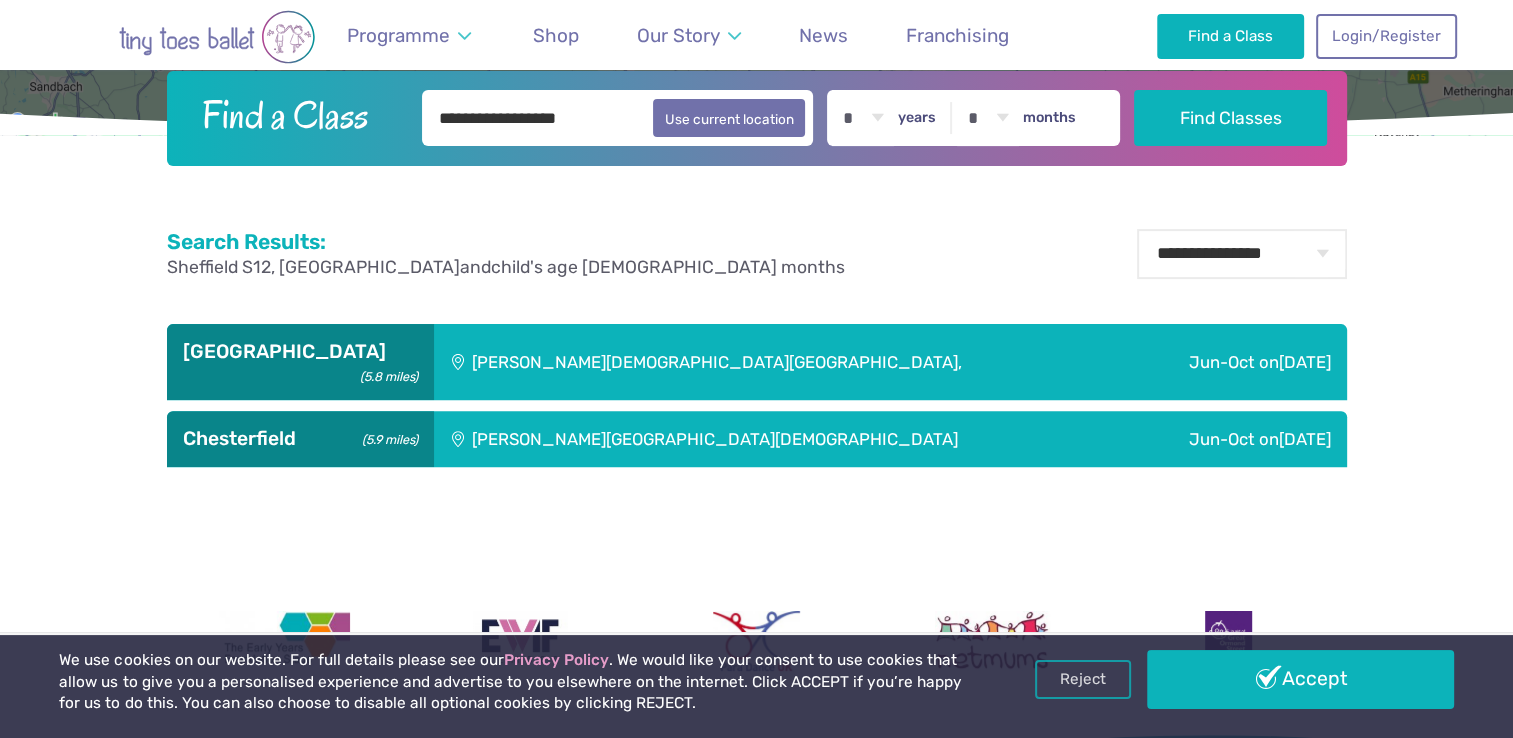 scroll, scrollTop: 578, scrollLeft: 0, axis: vertical 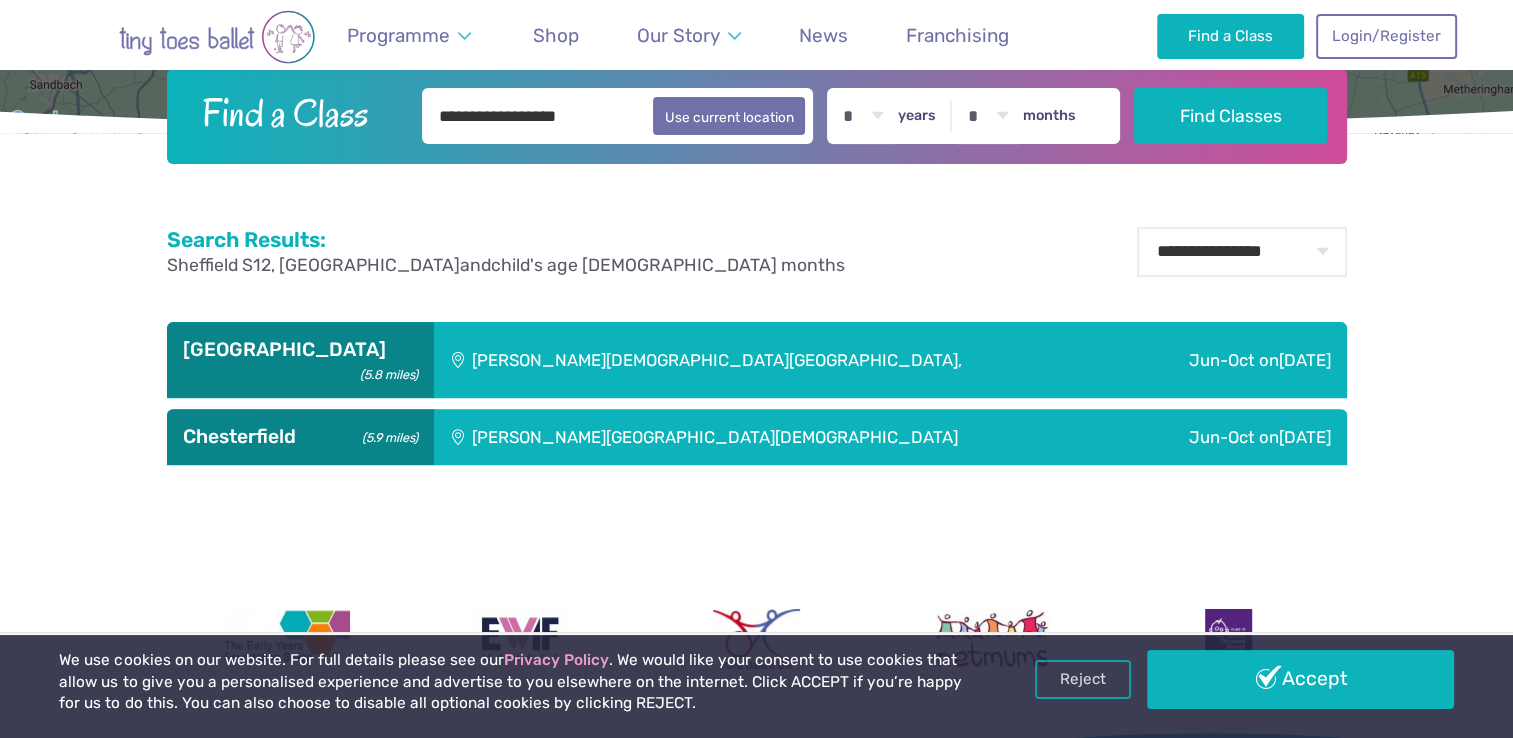 click on "[PERSON_NAME][DEMOGRAPHIC_DATA][GEOGRAPHIC_DATA]," at bounding box center [780, 360] 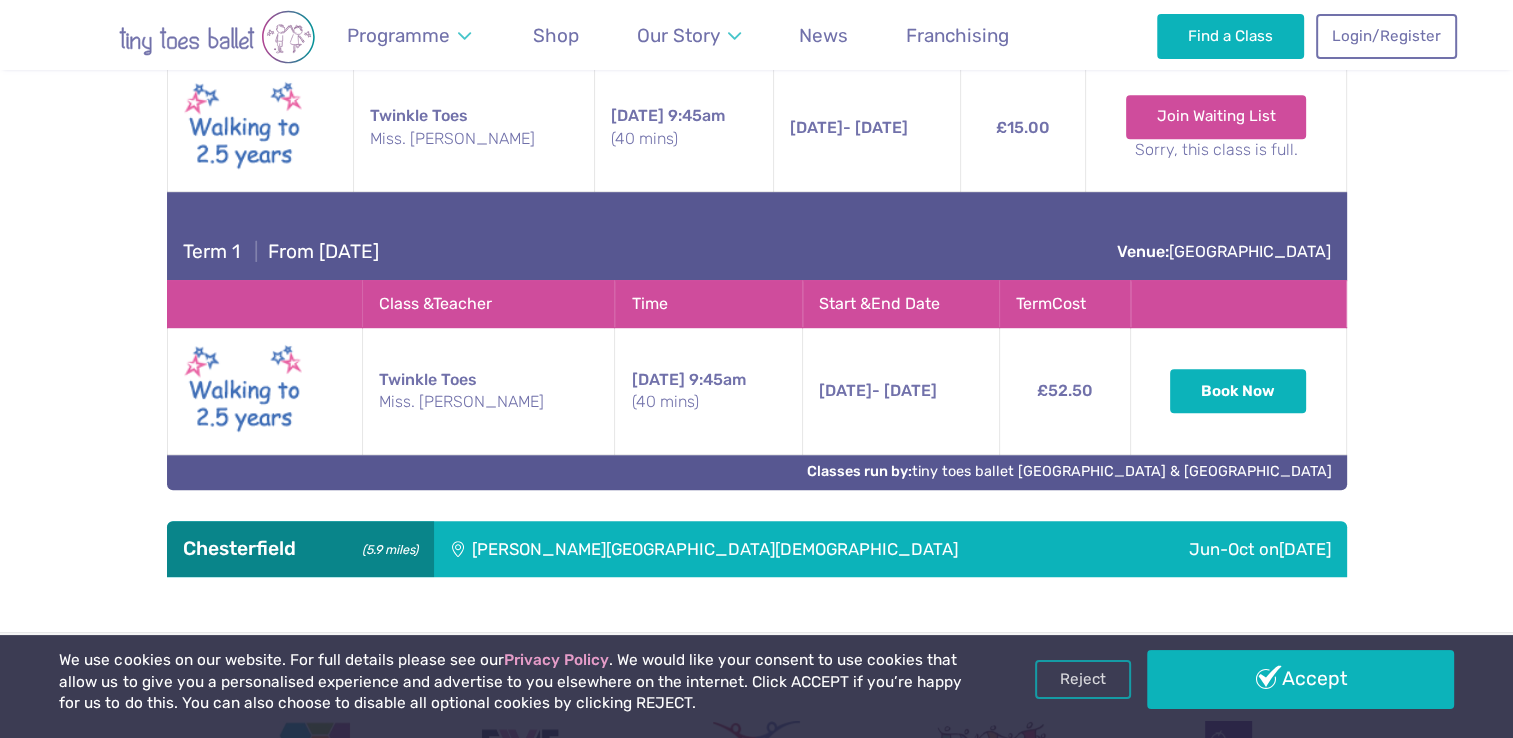 scroll, scrollTop: 1048, scrollLeft: 0, axis: vertical 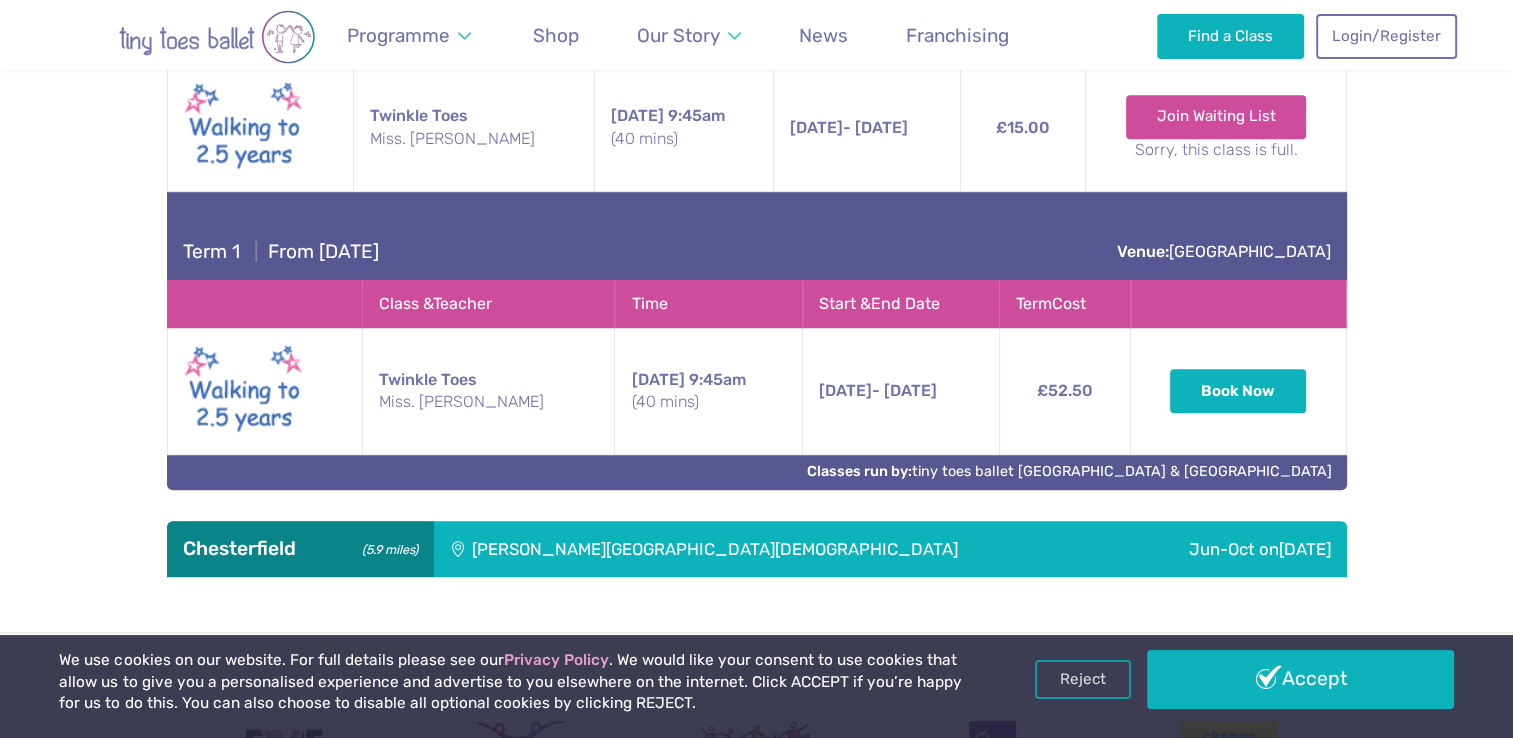 click on "[PERSON_NAME][GEOGRAPHIC_DATA][DEMOGRAPHIC_DATA]" at bounding box center [779, 549] 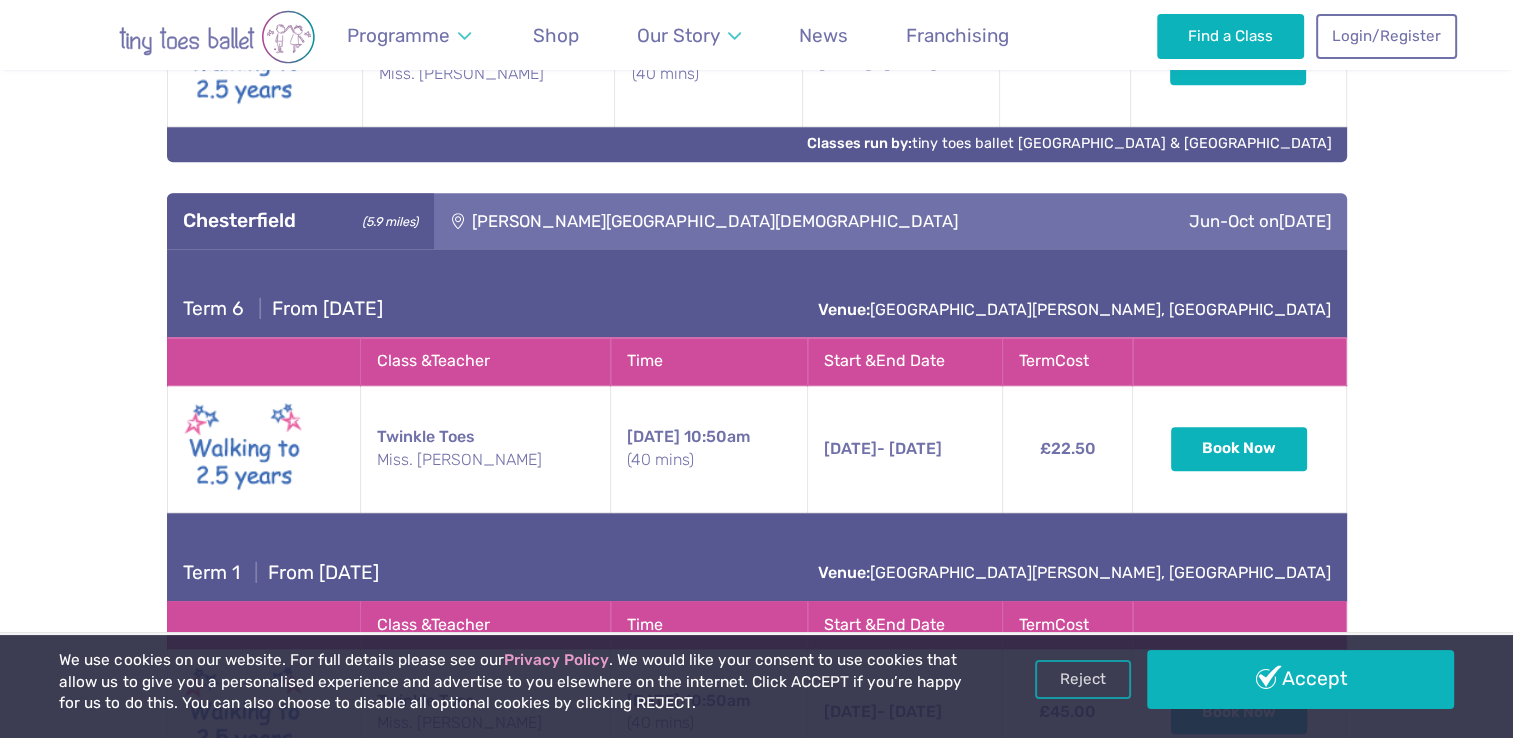 scroll, scrollTop: 1303, scrollLeft: 0, axis: vertical 